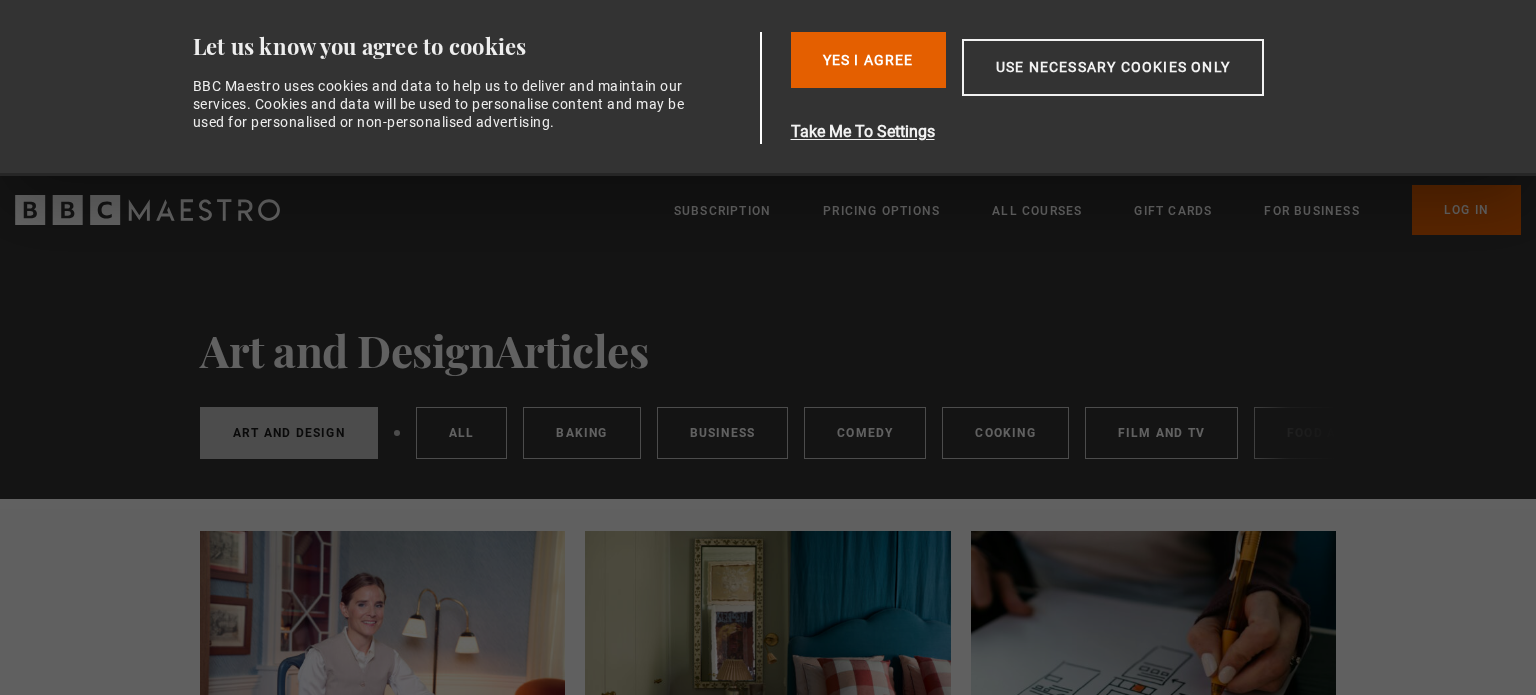scroll, scrollTop: 0, scrollLeft: 0, axis: both 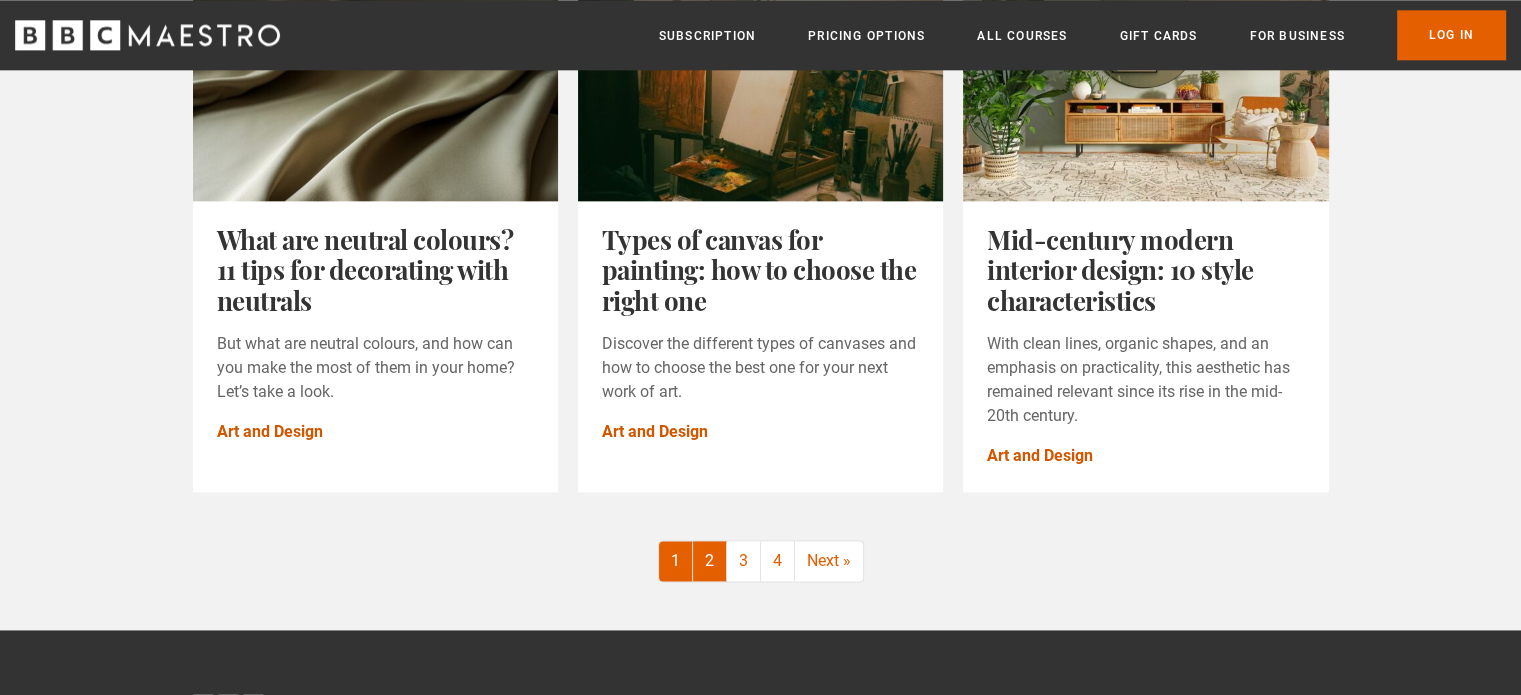 click on "2" at bounding box center [710, 561] 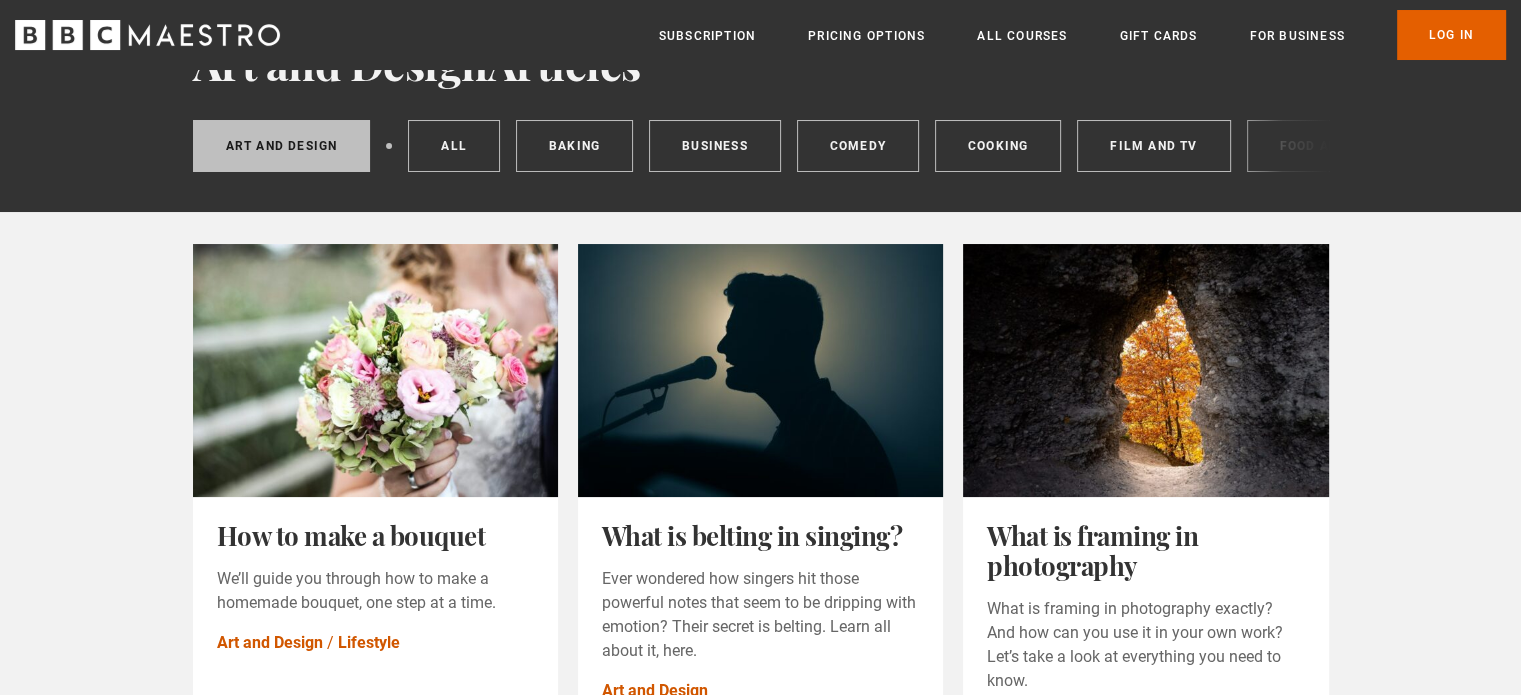 scroll, scrollTop: 141, scrollLeft: 0, axis: vertical 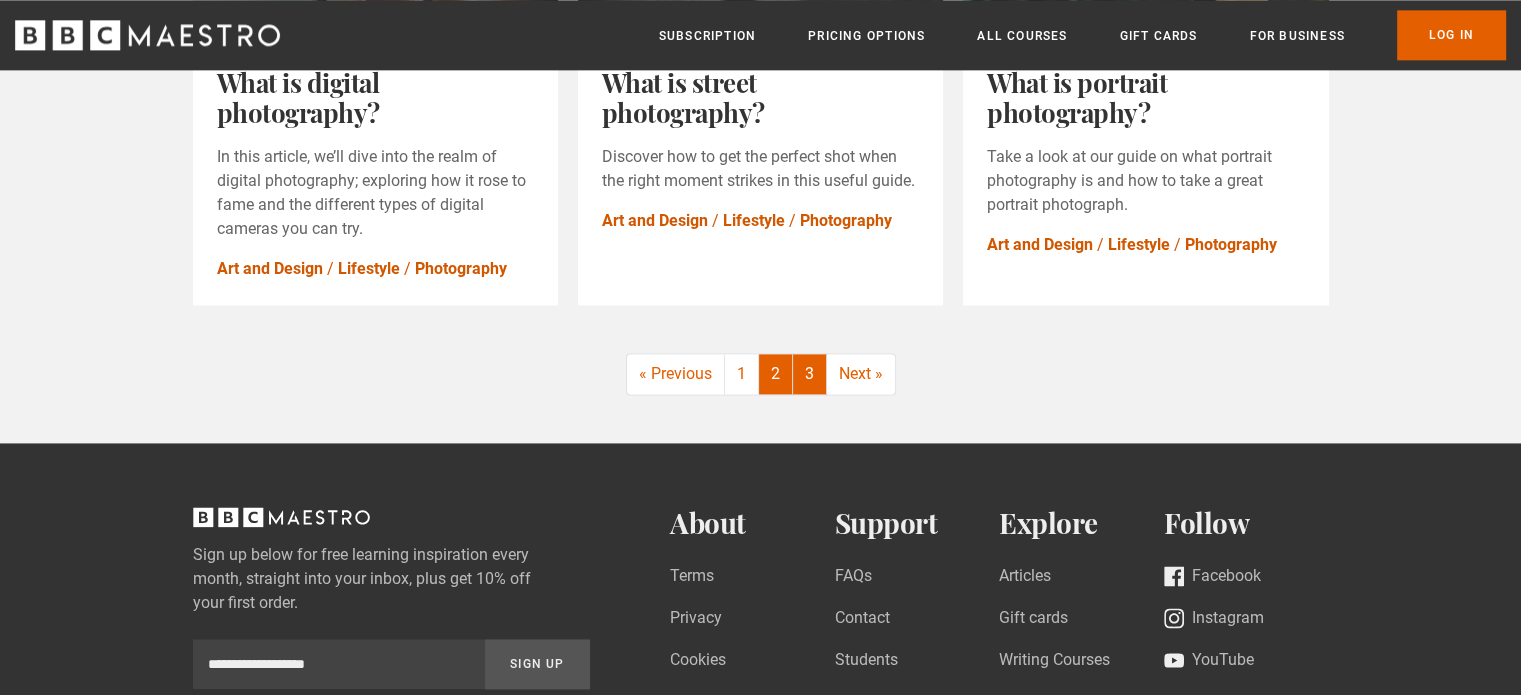 click on "3" at bounding box center [810, 374] 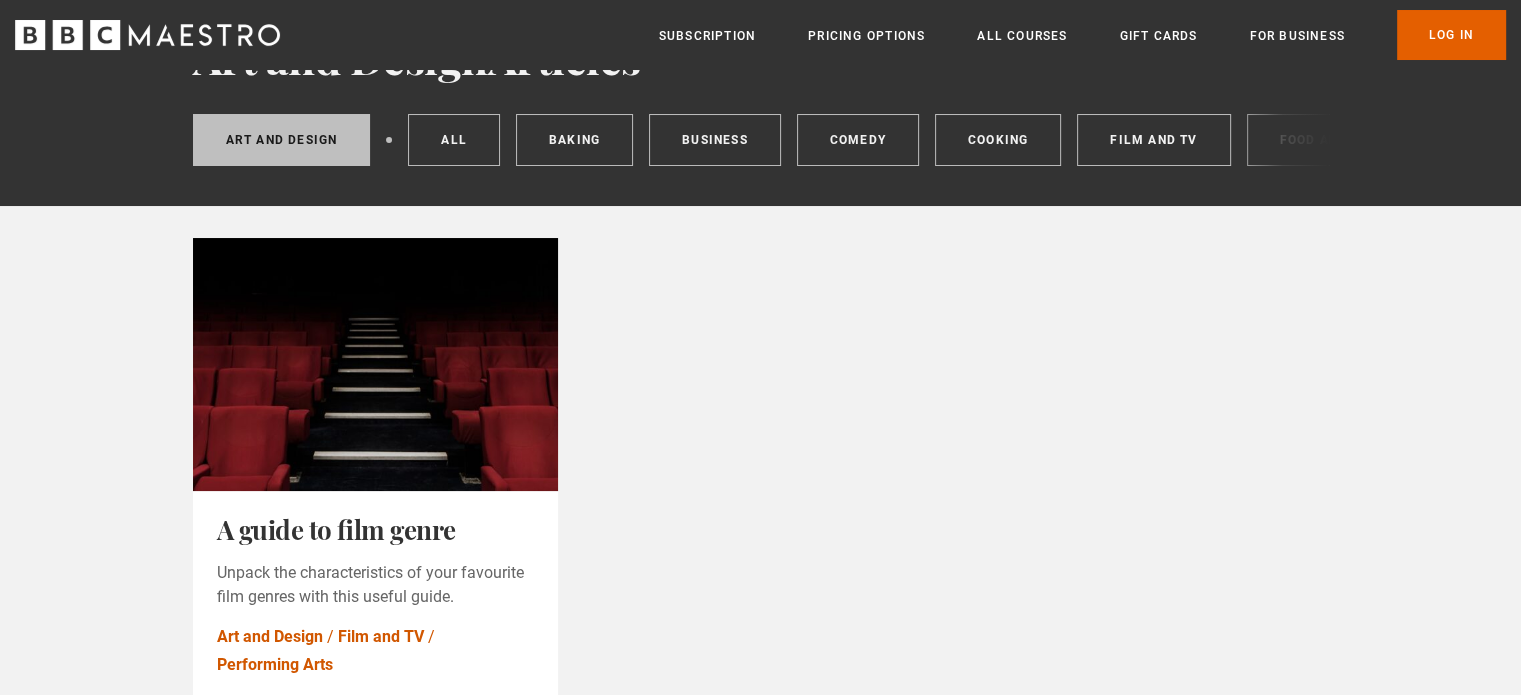 scroll, scrollTop: 0, scrollLeft: 0, axis: both 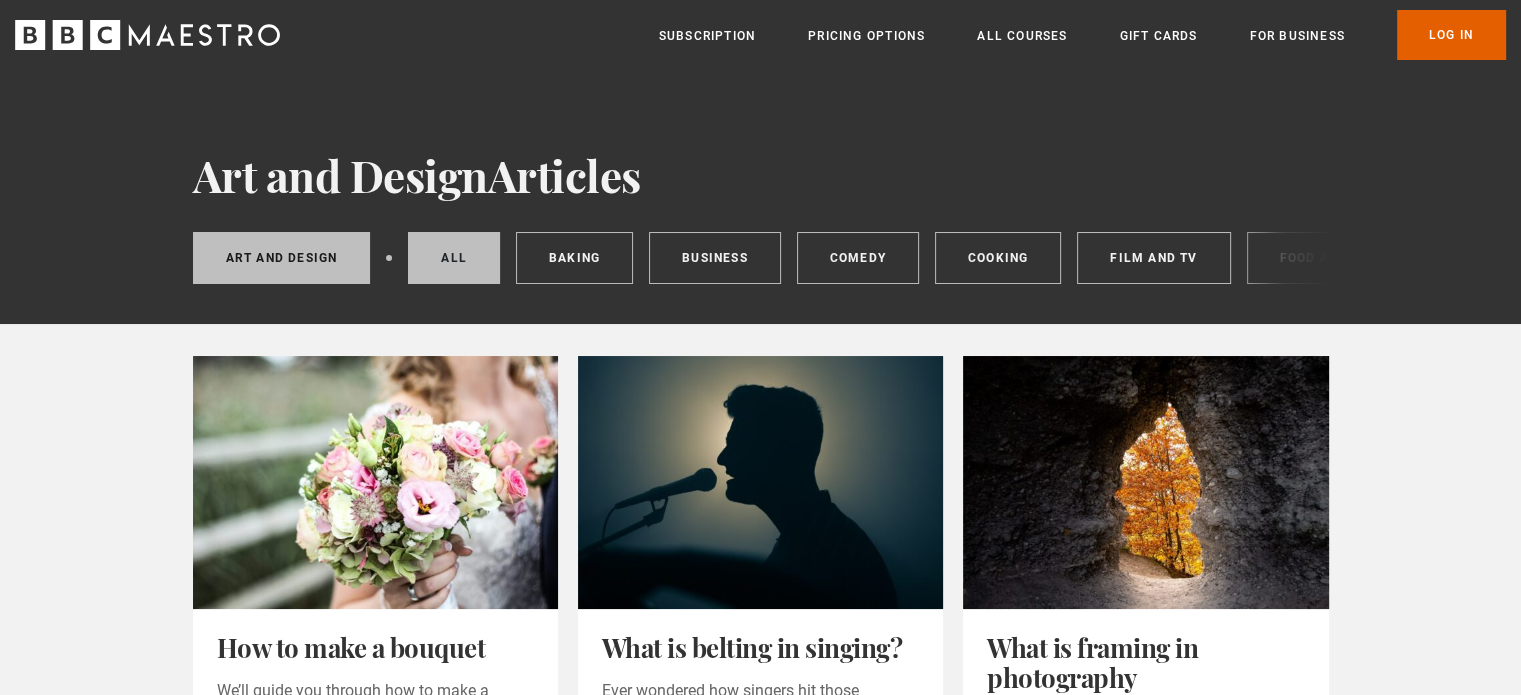 click on "All" at bounding box center [454, 258] 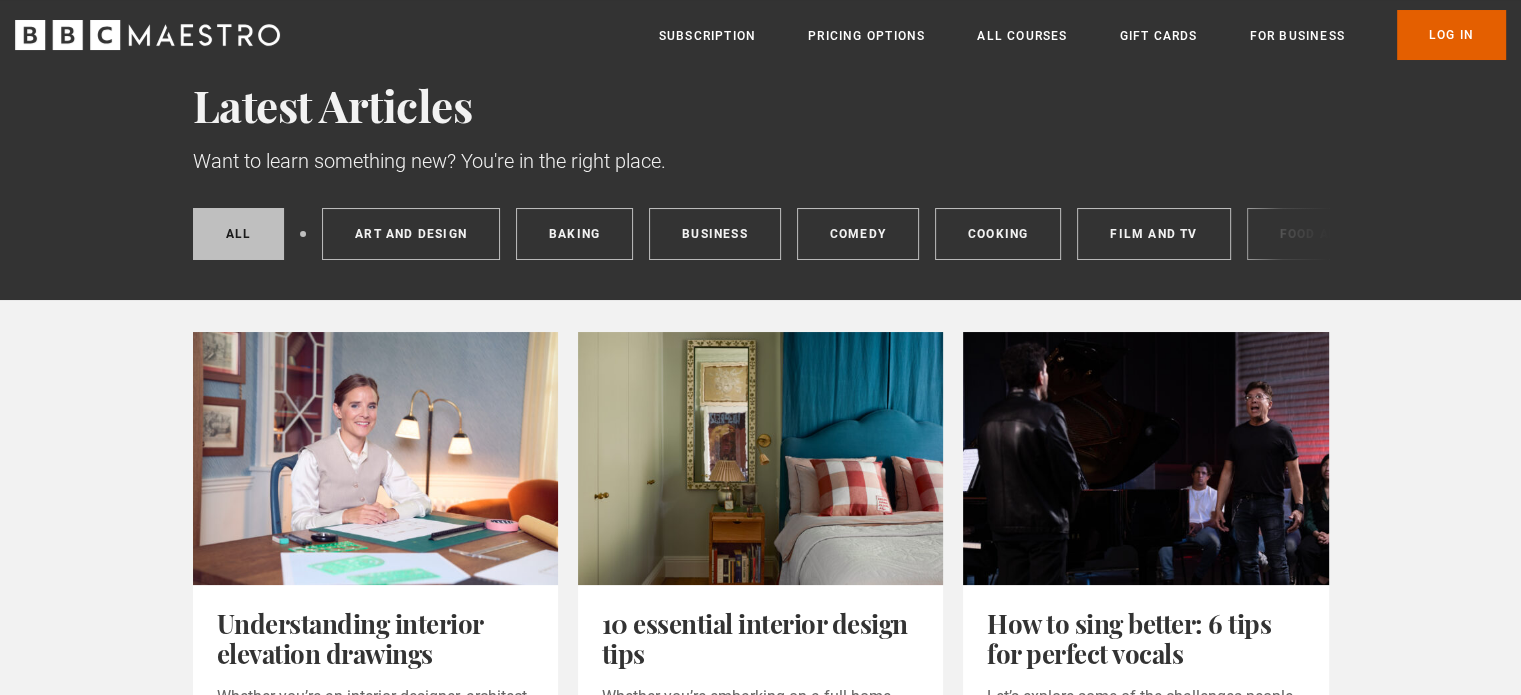 scroll, scrollTop: 80, scrollLeft: 0, axis: vertical 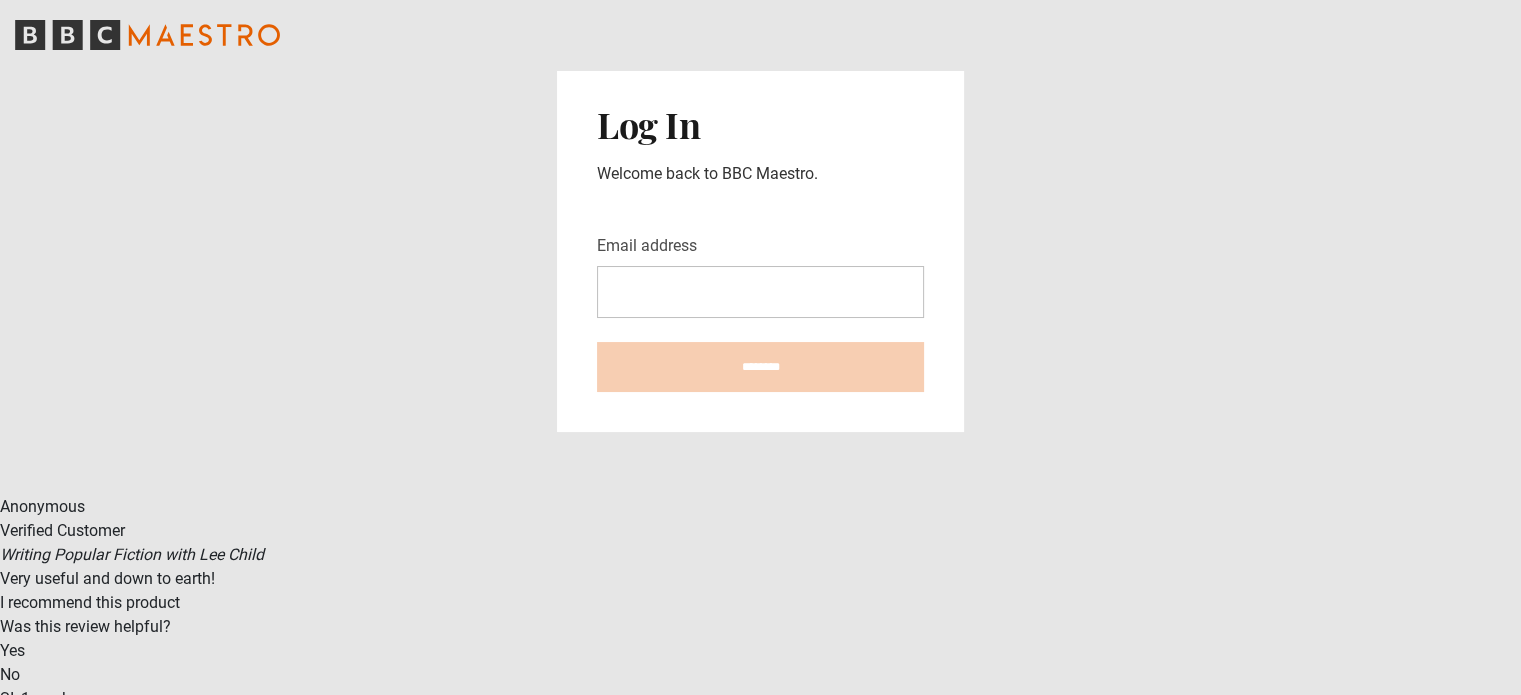 type on "**********" 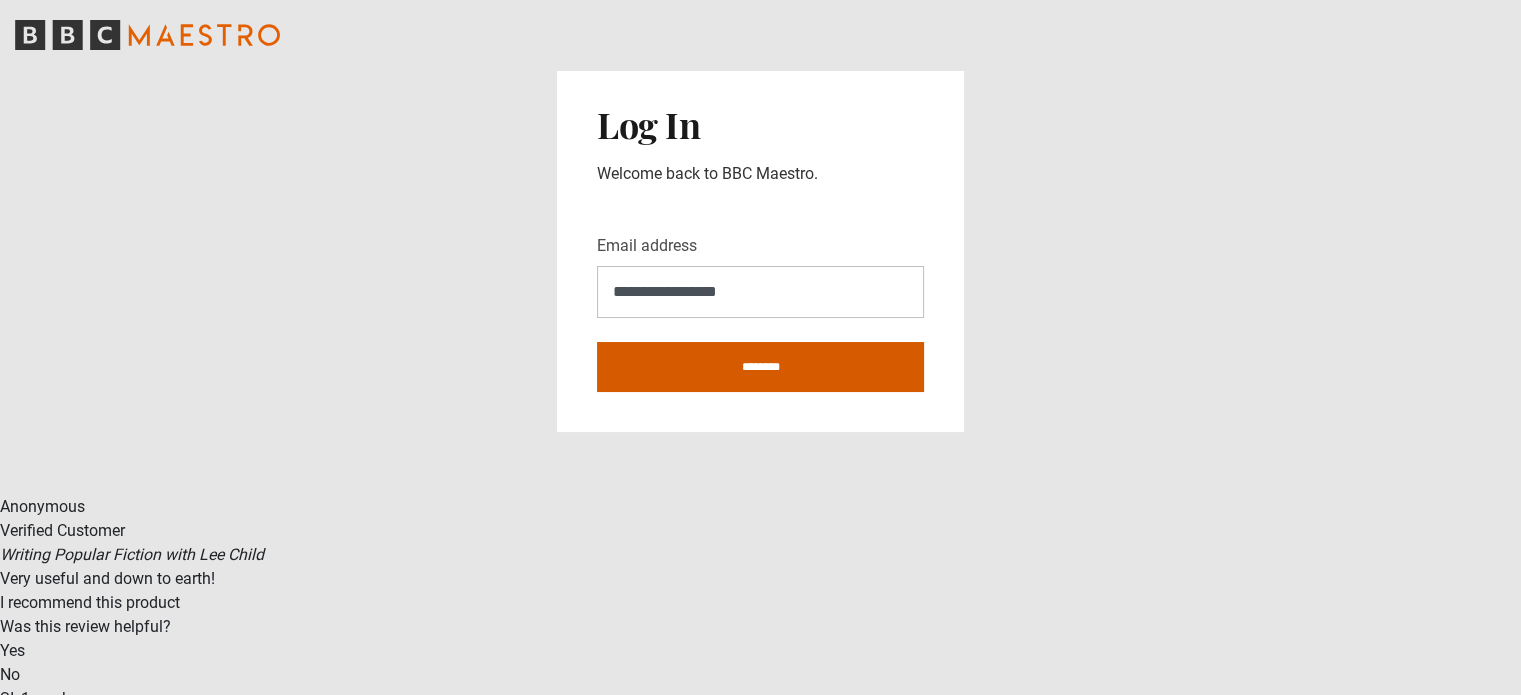 click on "********" at bounding box center (760, 367) 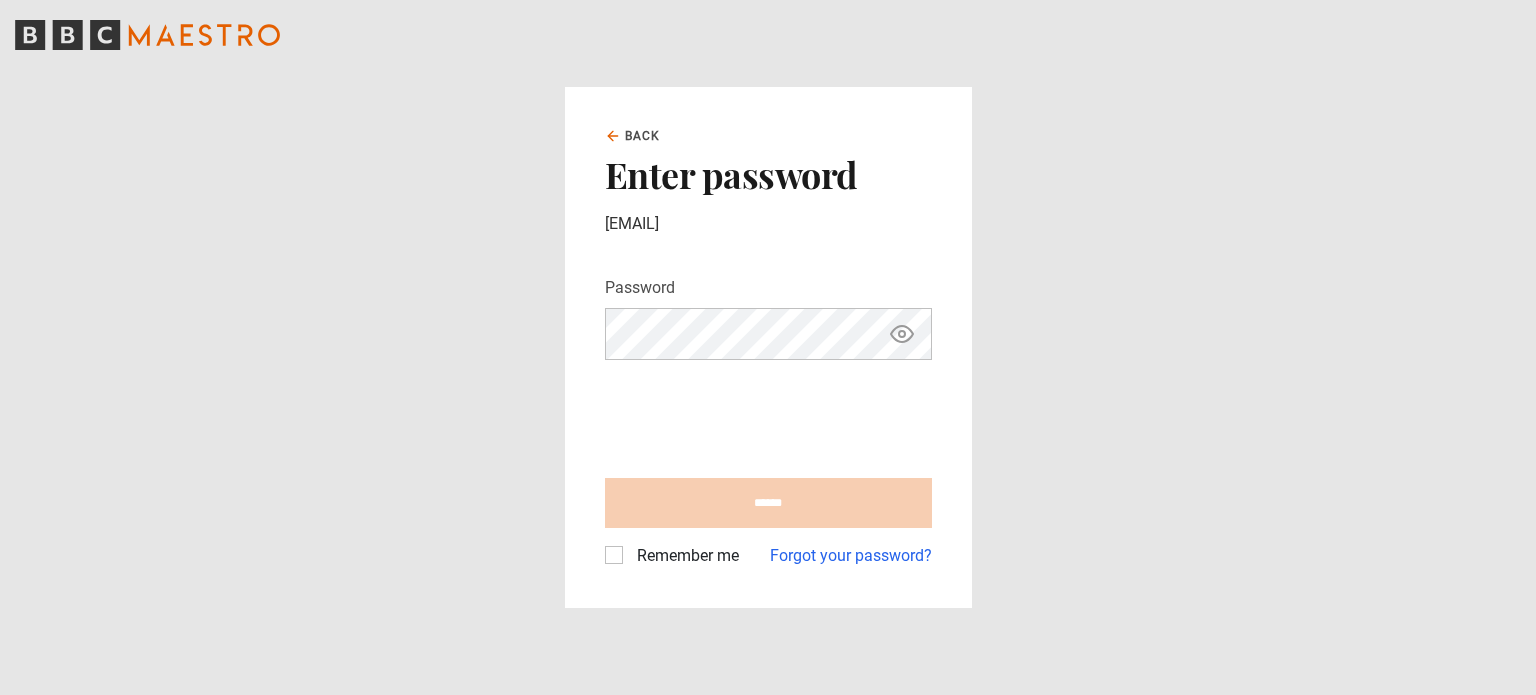 scroll, scrollTop: 0, scrollLeft: 0, axis: both 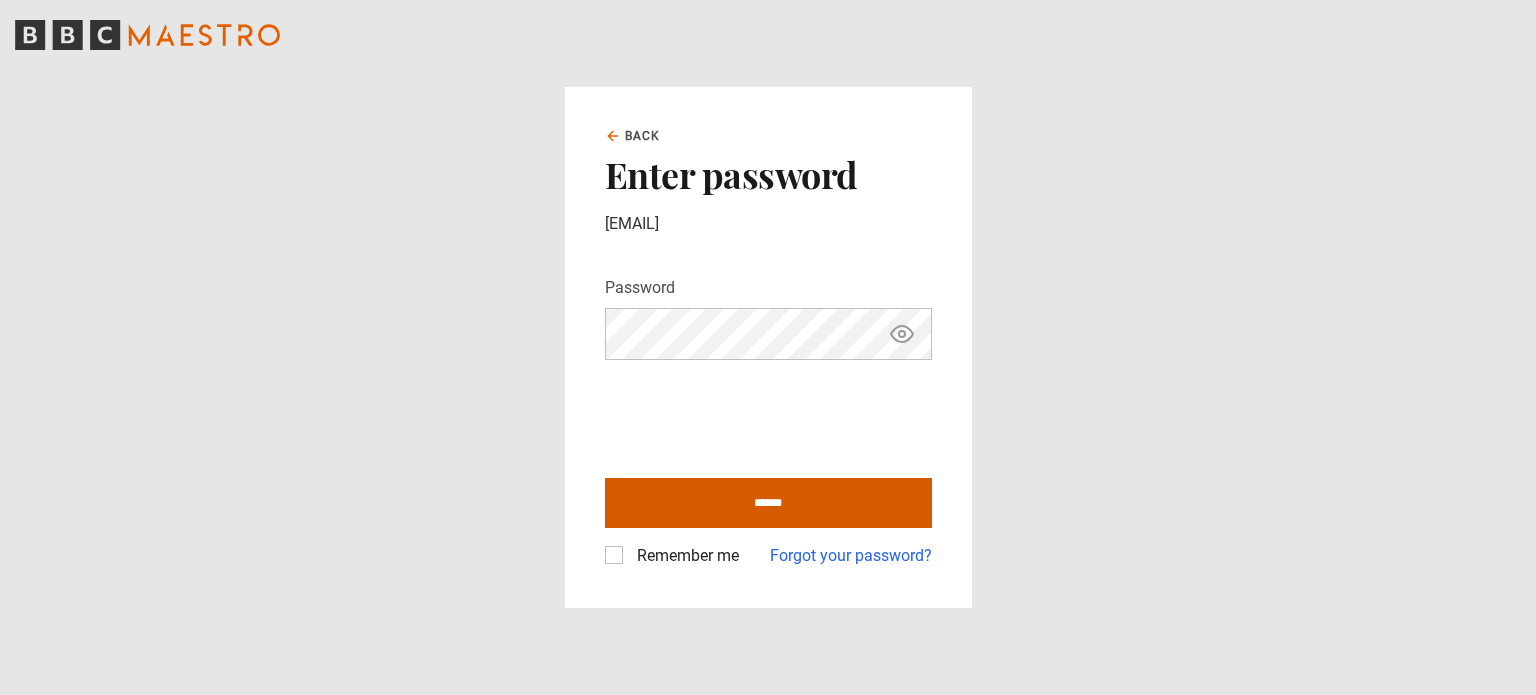click on "******" at bounding box center (768, 503) 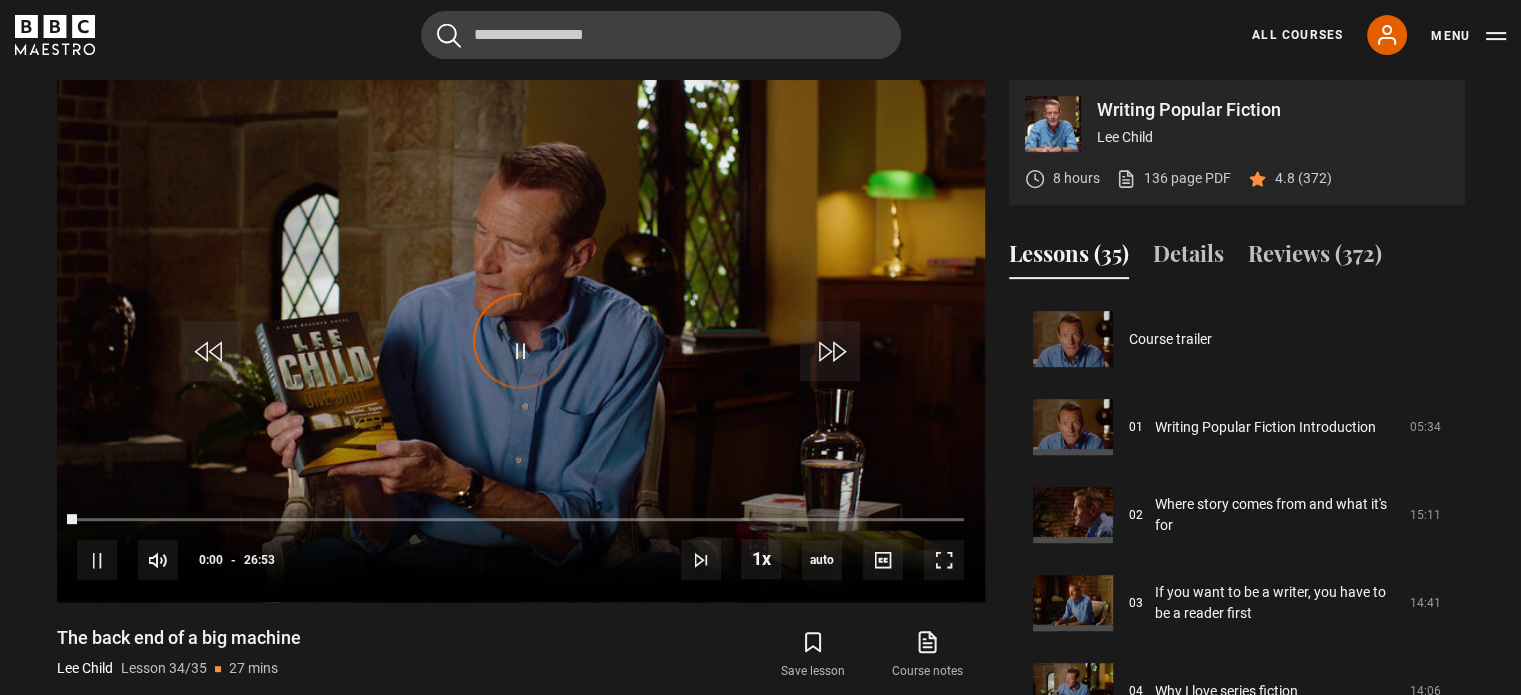 click on "All Courses" at bounding box center (1297, 35) 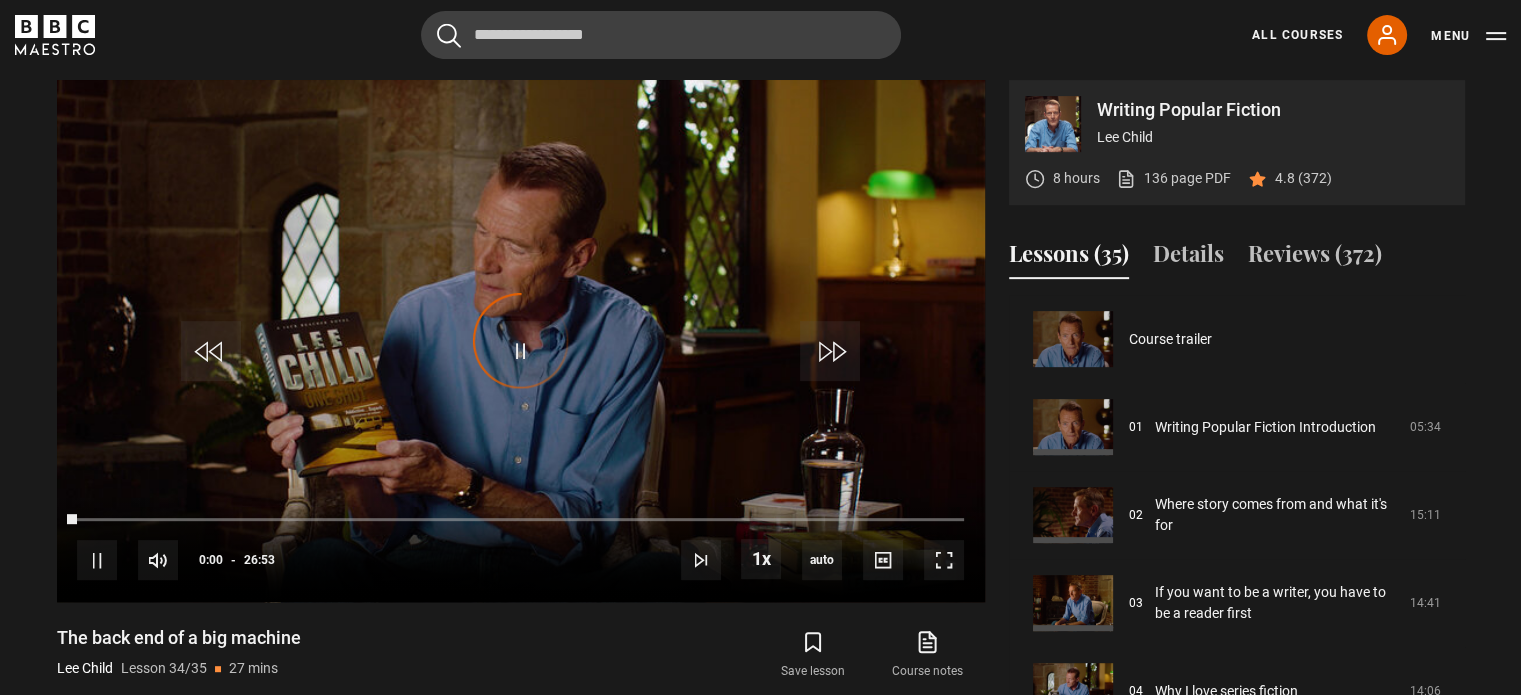 scroll, scrollTop: 804, scrollLeft: 0, axis: vertical 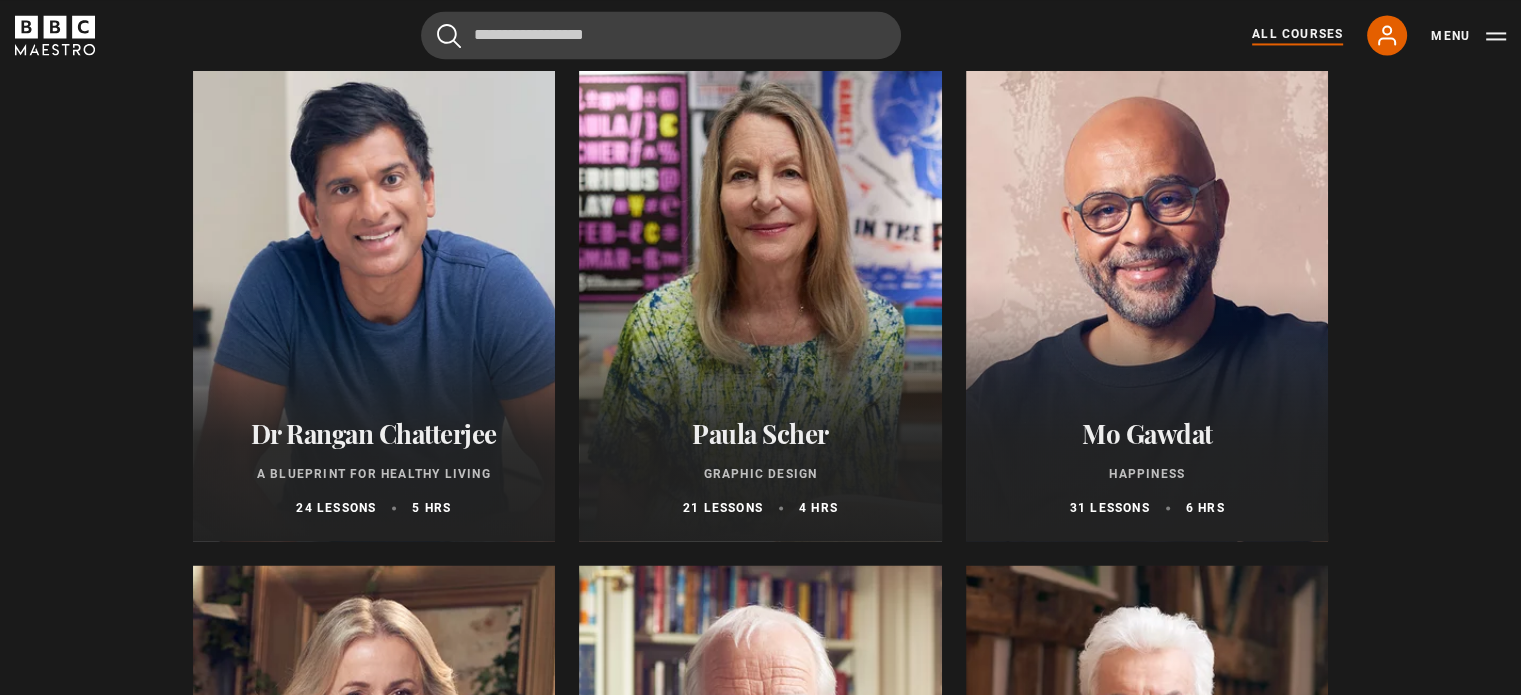 click at bounding box center [374, 301] 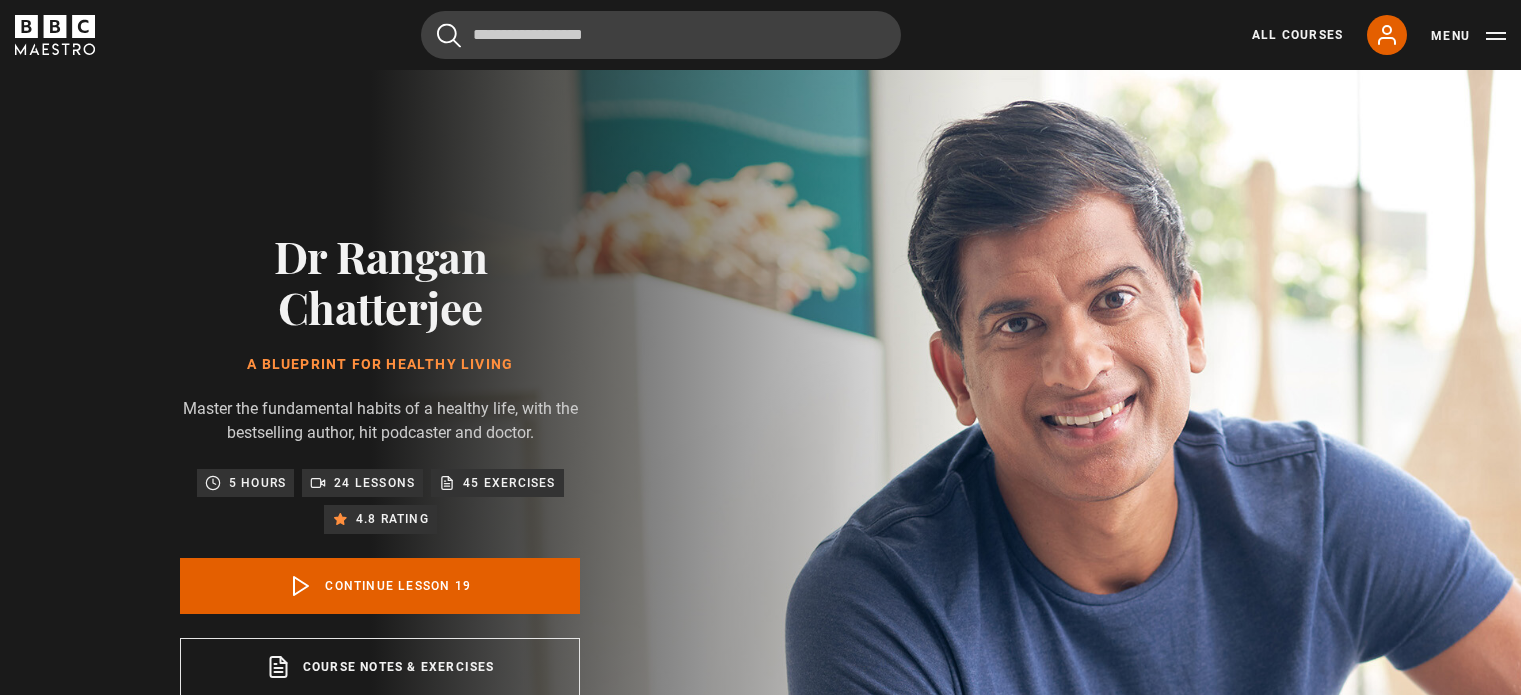 scroll, scrollTop: 855, scrollLeft: 0, axis: vertical 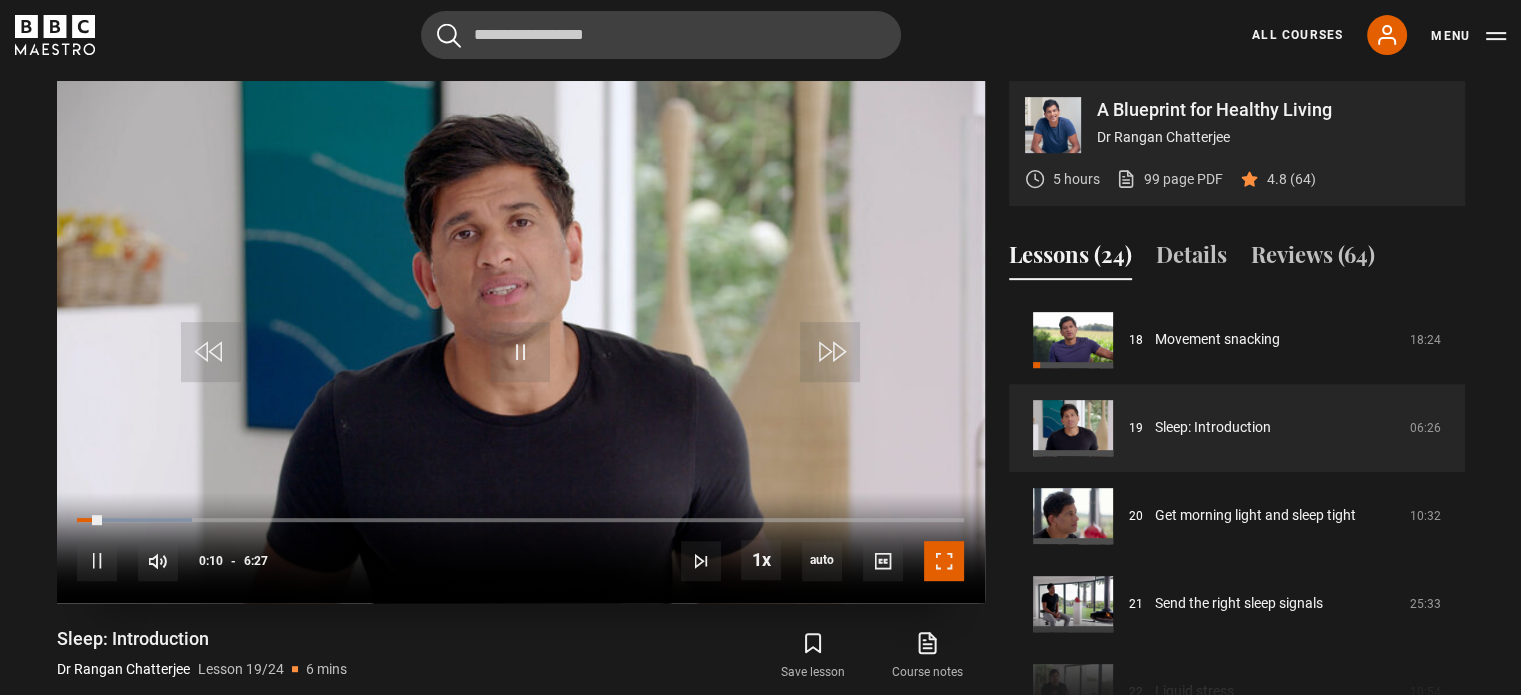 click at bounding box center (944, 561) 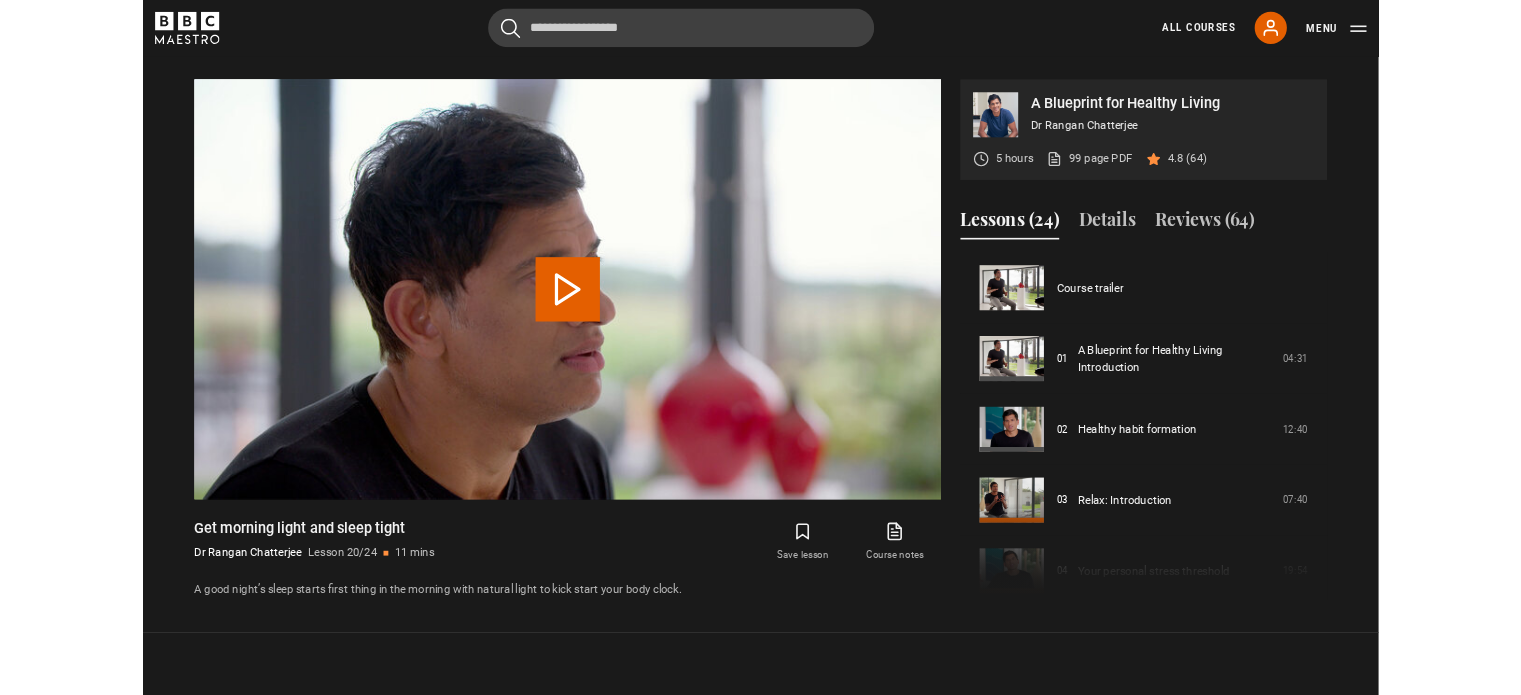 scroll, scrollTop: 874, scrollLeft: 0, axis: vertical 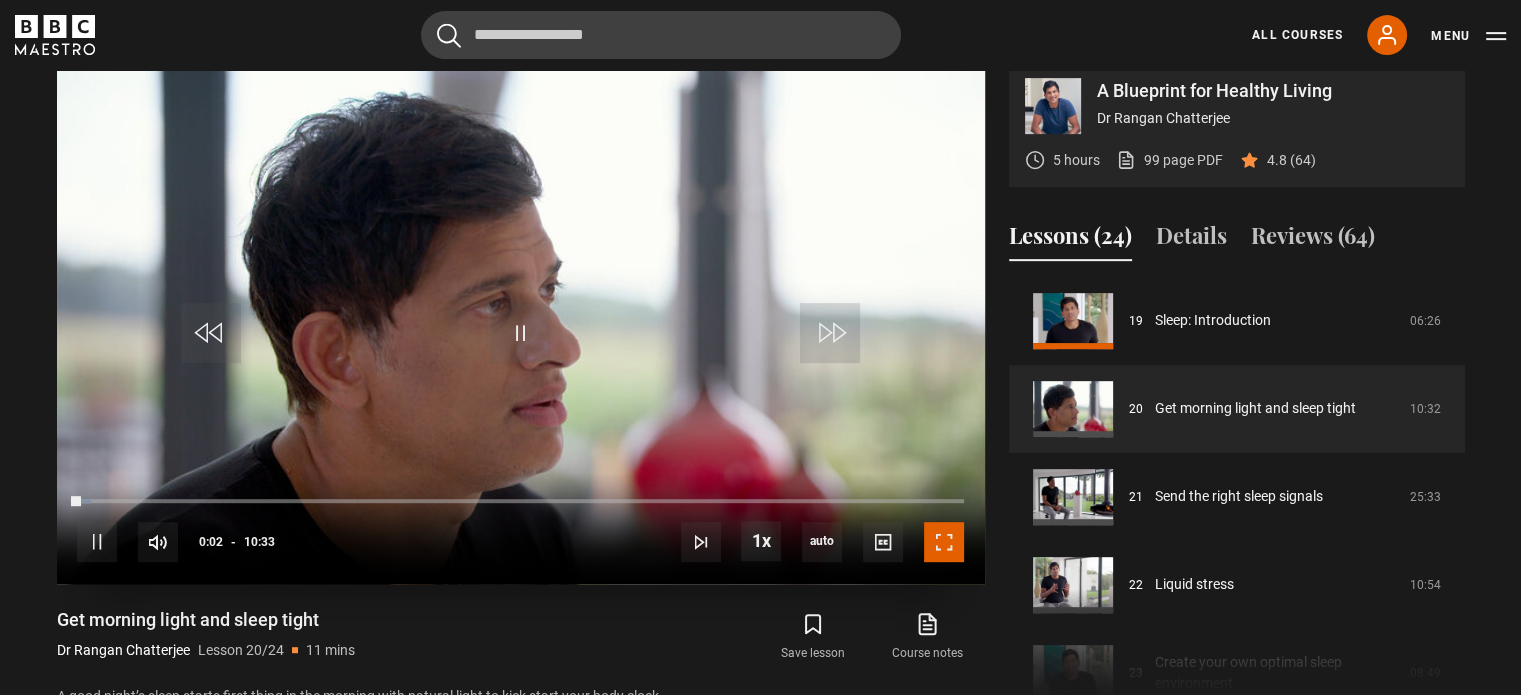 click at bounding box center (944, 542) 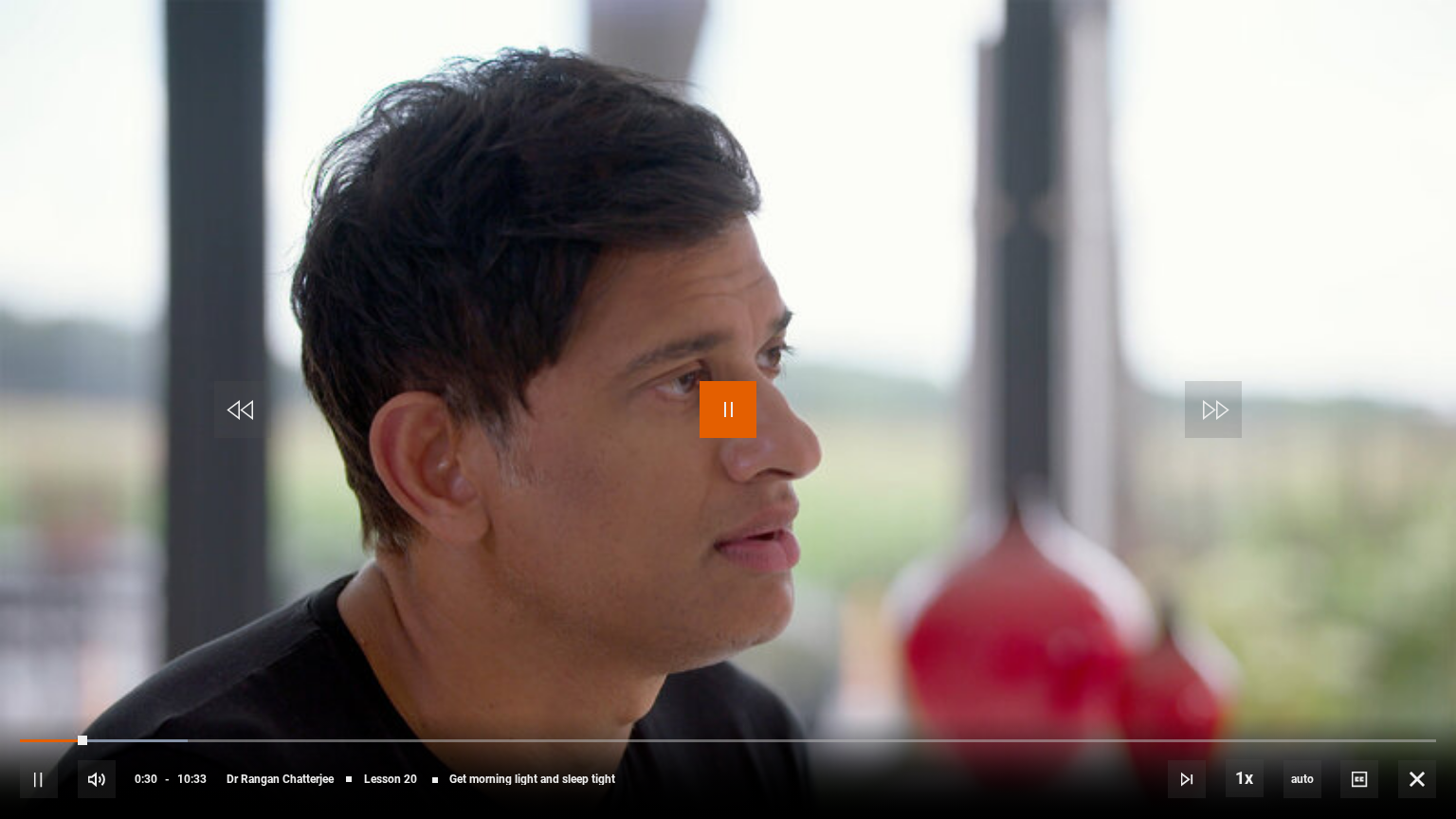 click at bounding box center [728, 410] 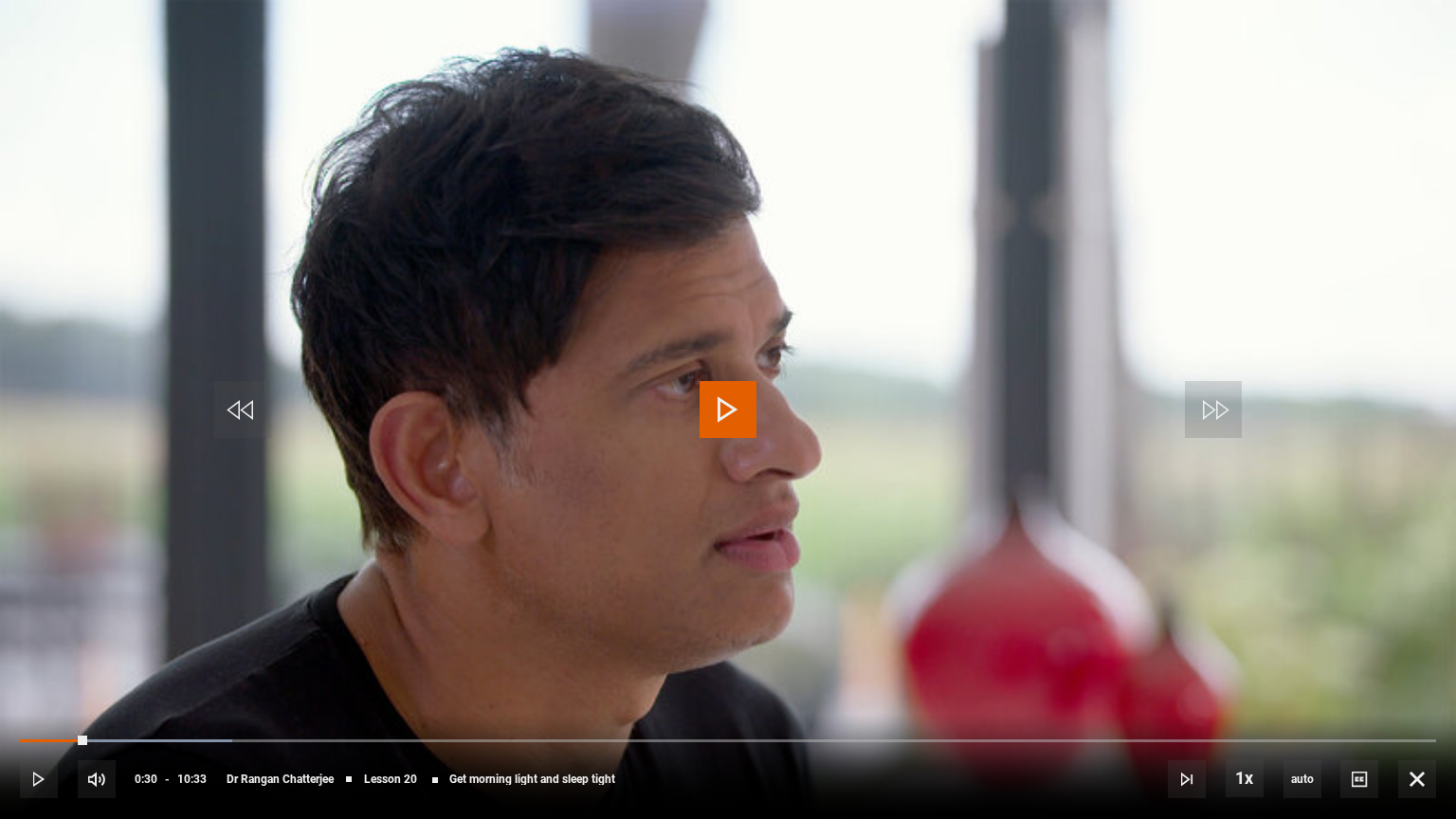 click at bounding box center [728, 410] 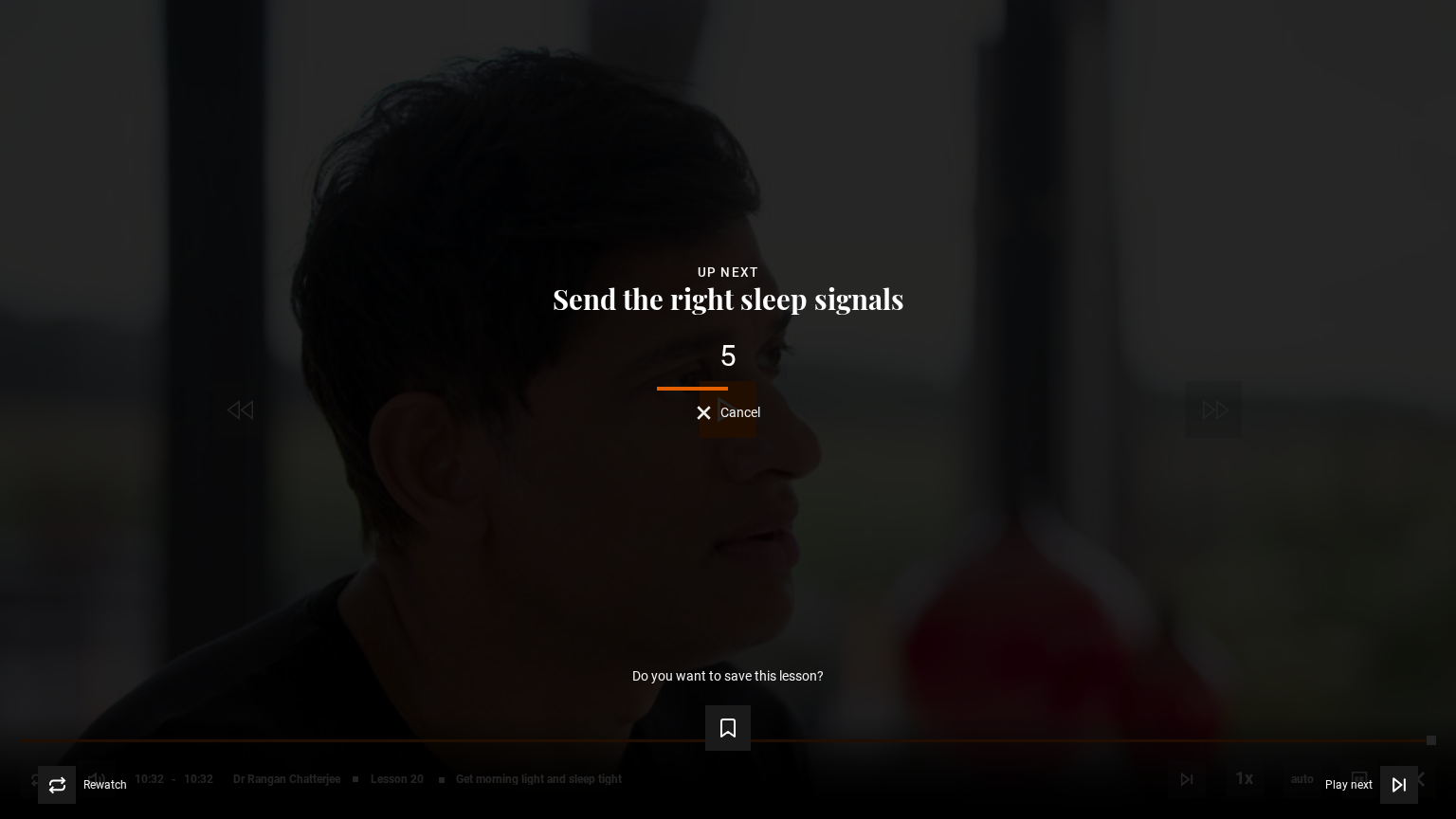 click on "Lesson Completed
Up next
Send the right sleep signals
5
Cancel
Do you want to save this lesson?
Save lesson
Rewatch
Rewatch
Play next
Play next" at bounding box center [728, 410] 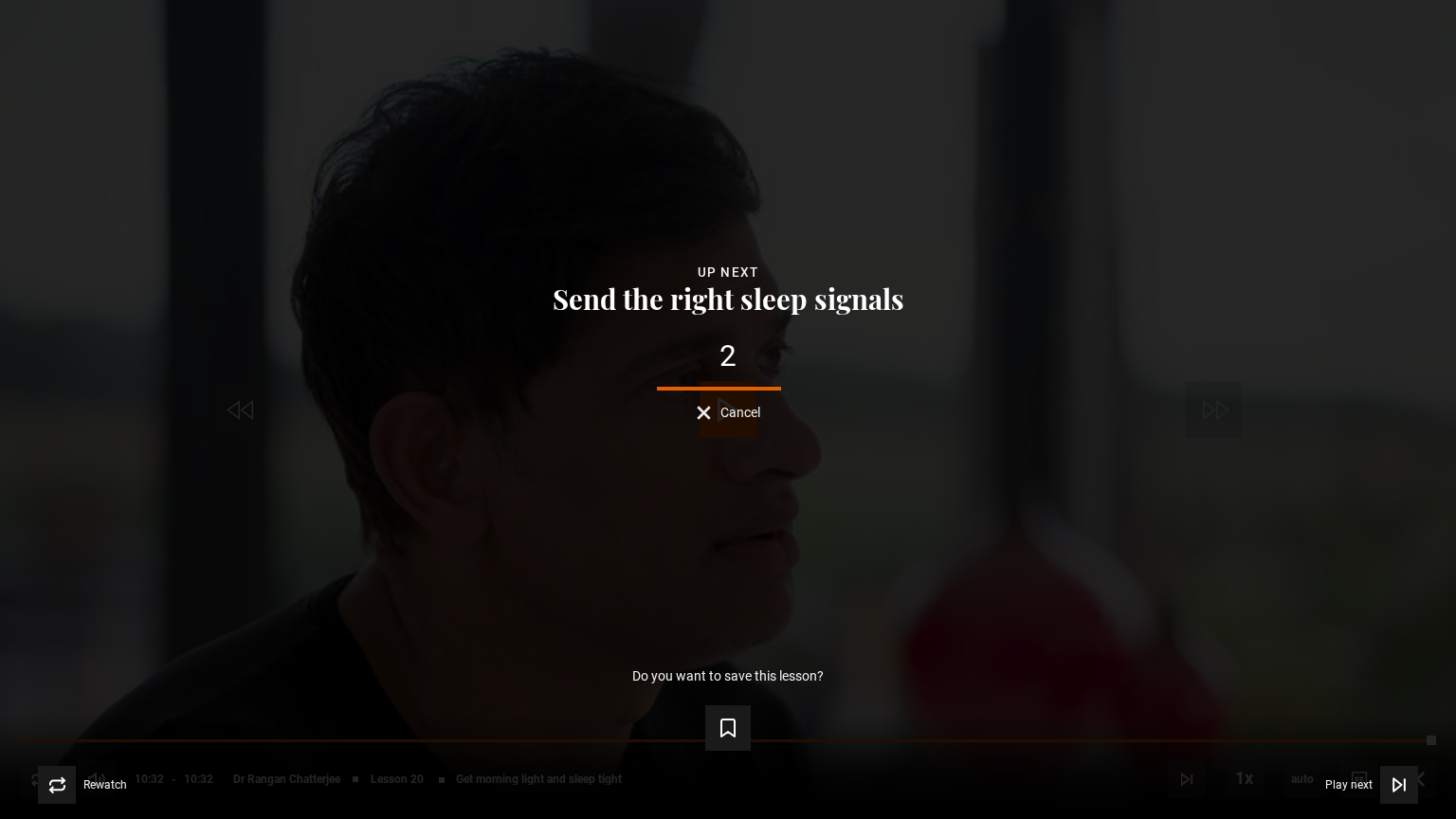 click on "Lesson Completed
Up next
Send the right sleep signals
2
Cancel
Do you want to save this lesson?
Save lesson
Rewatch
Rewatch
Play next
Play next" at bounding box center [728, 410] 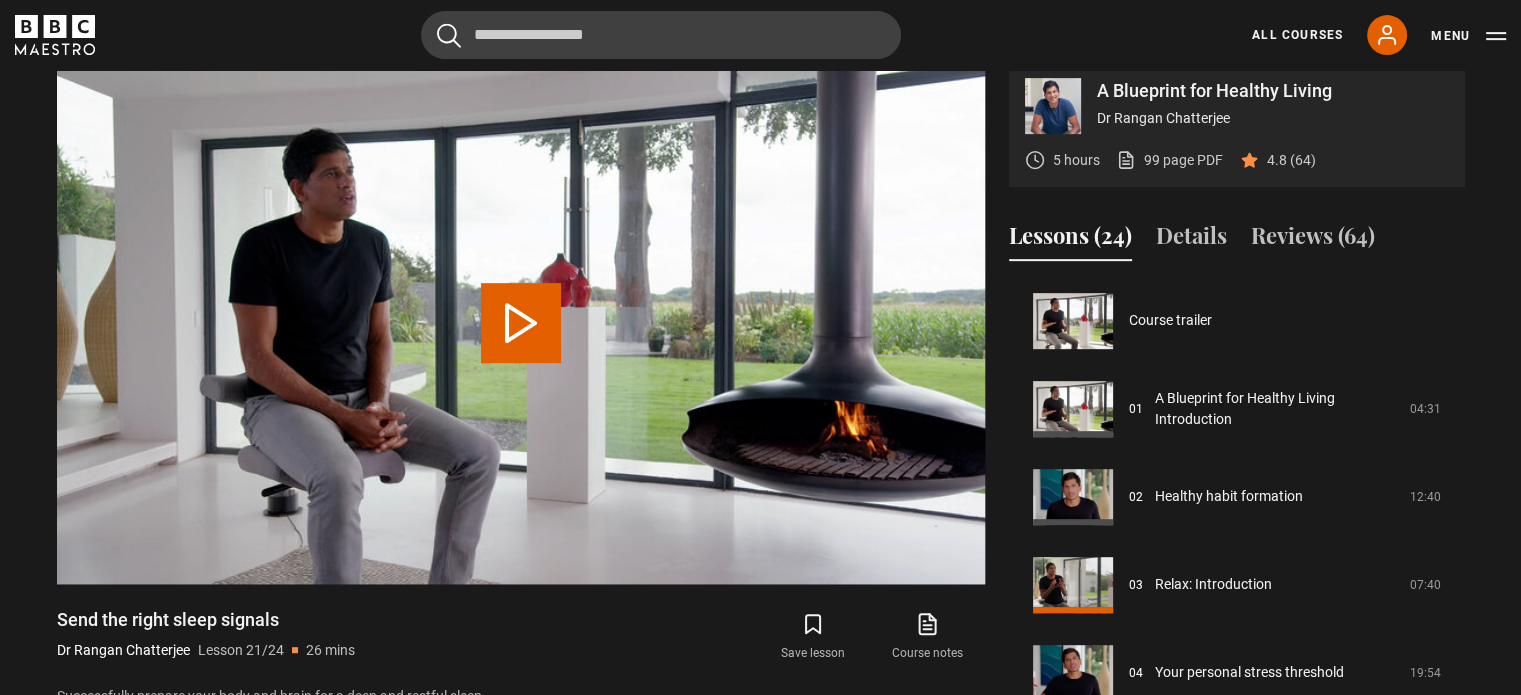 scroll, scrollTop: 1760, scrollLeft: 0, axis: vertical 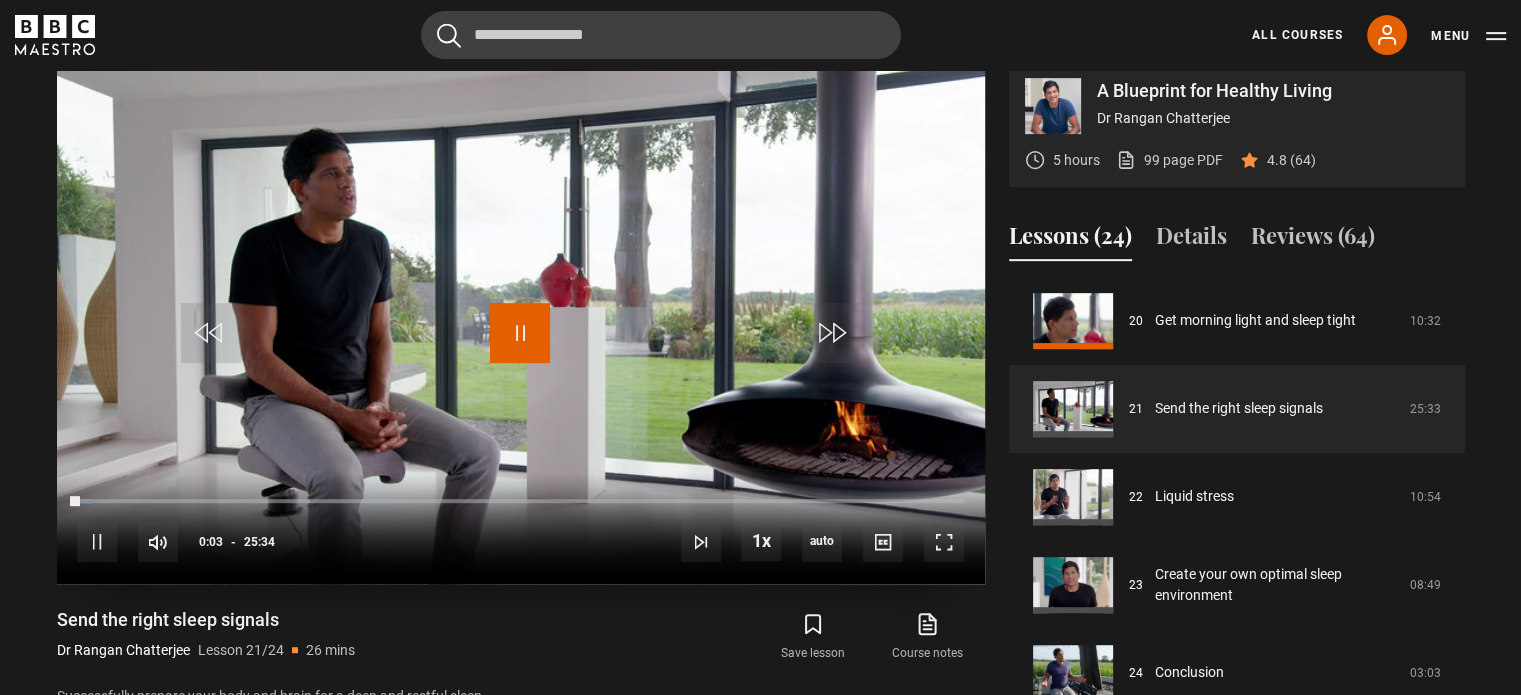 click at bounding box center (520, 333) 